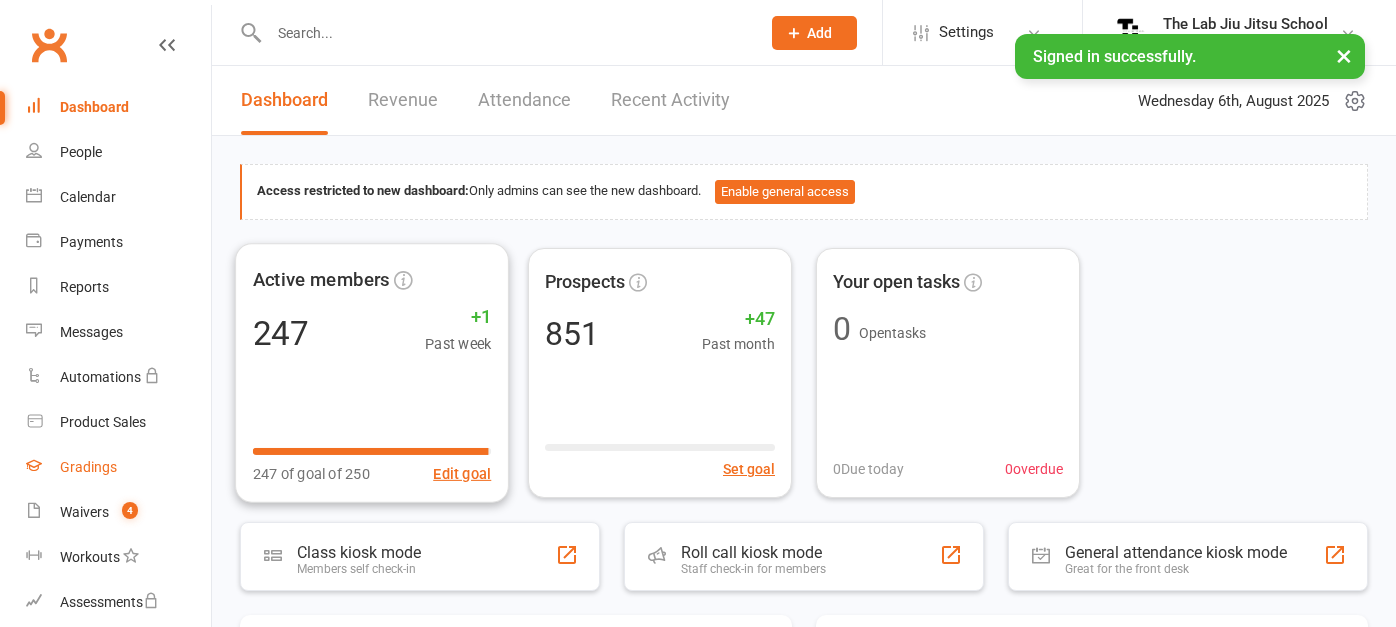 scroll, scrollTop: 0, scrollLeft: 0, axis: both 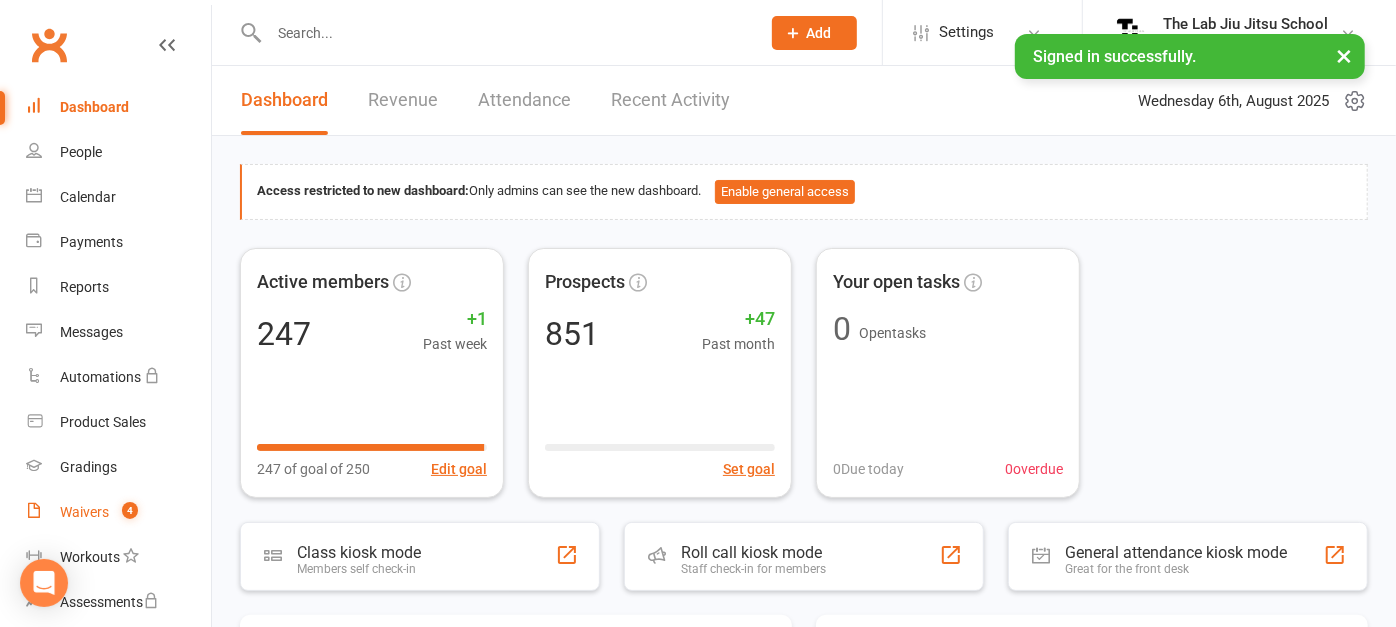 click on "Waivers" at bounding box center [84, 512] 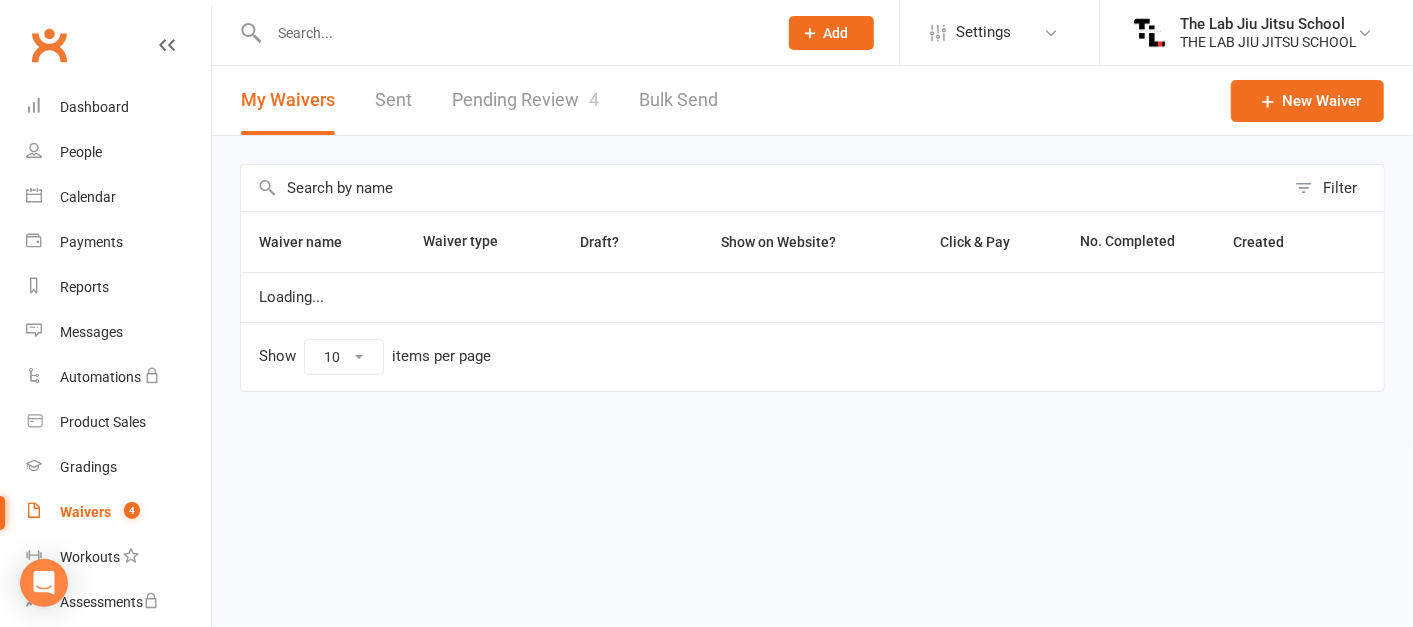 select on "50" 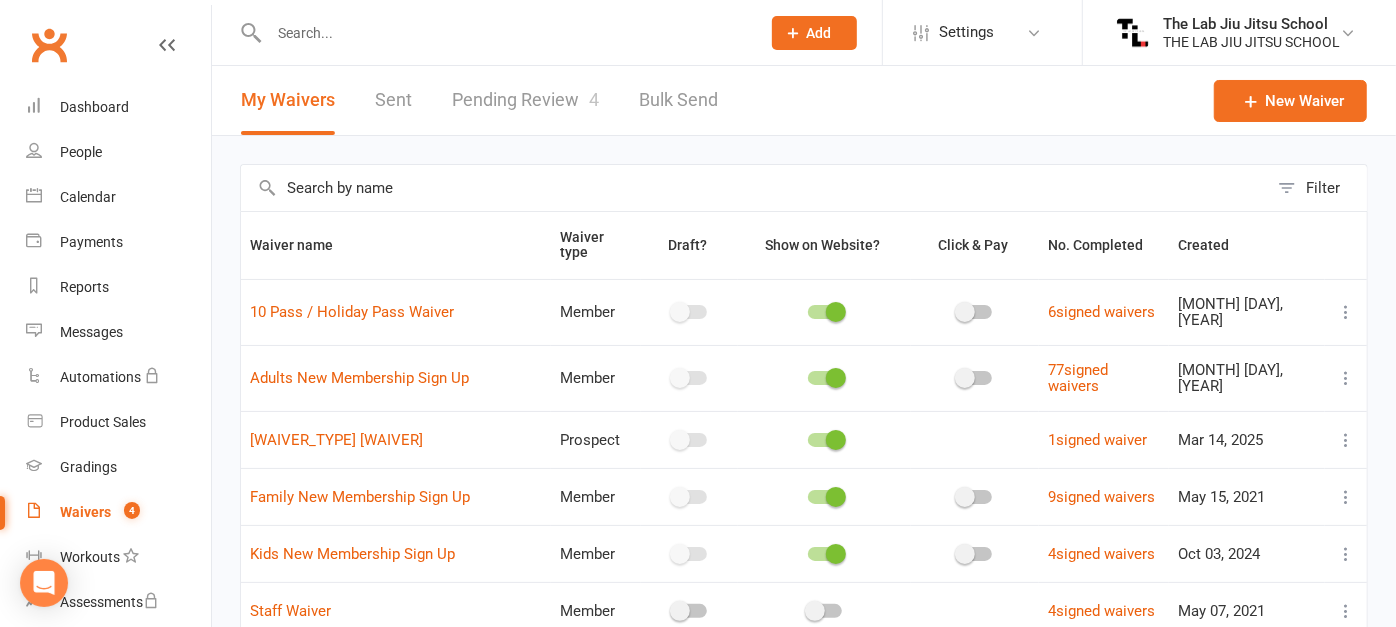 click on "Pending Review 4" at bounding box center [525, 100] 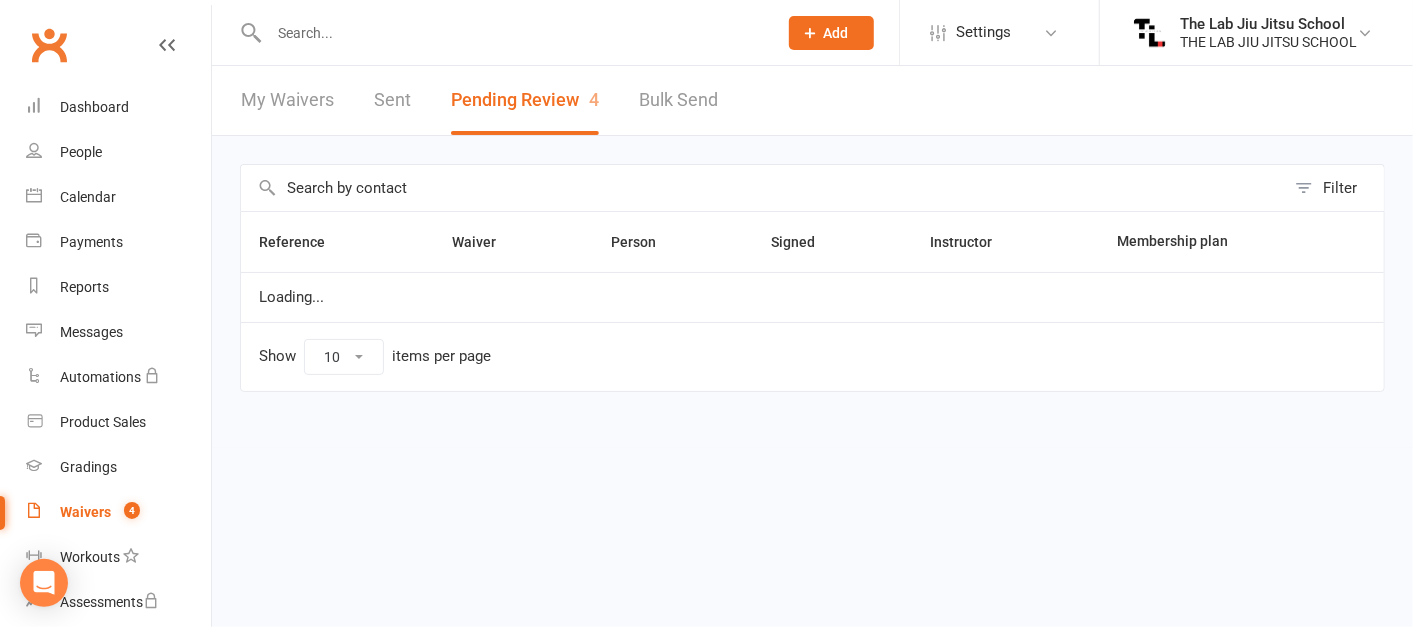 select on "25" 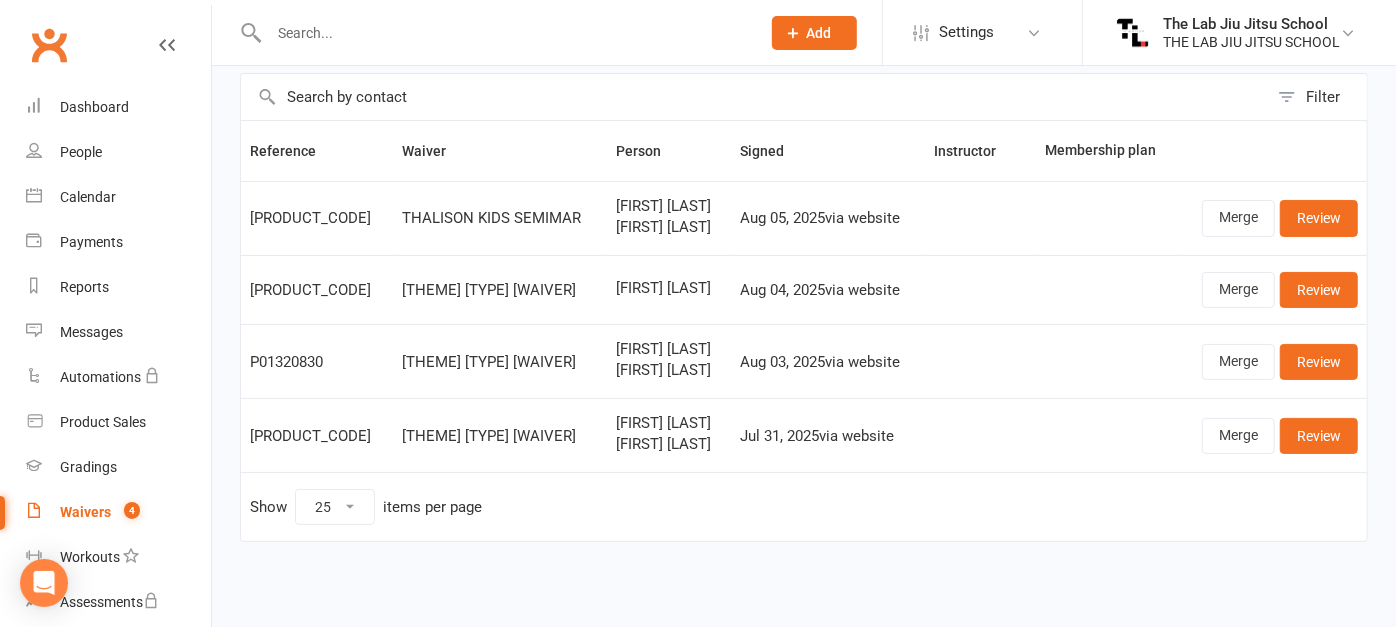 scroll, scrollTop: 106, scrollLeft: 0, axis: vertical 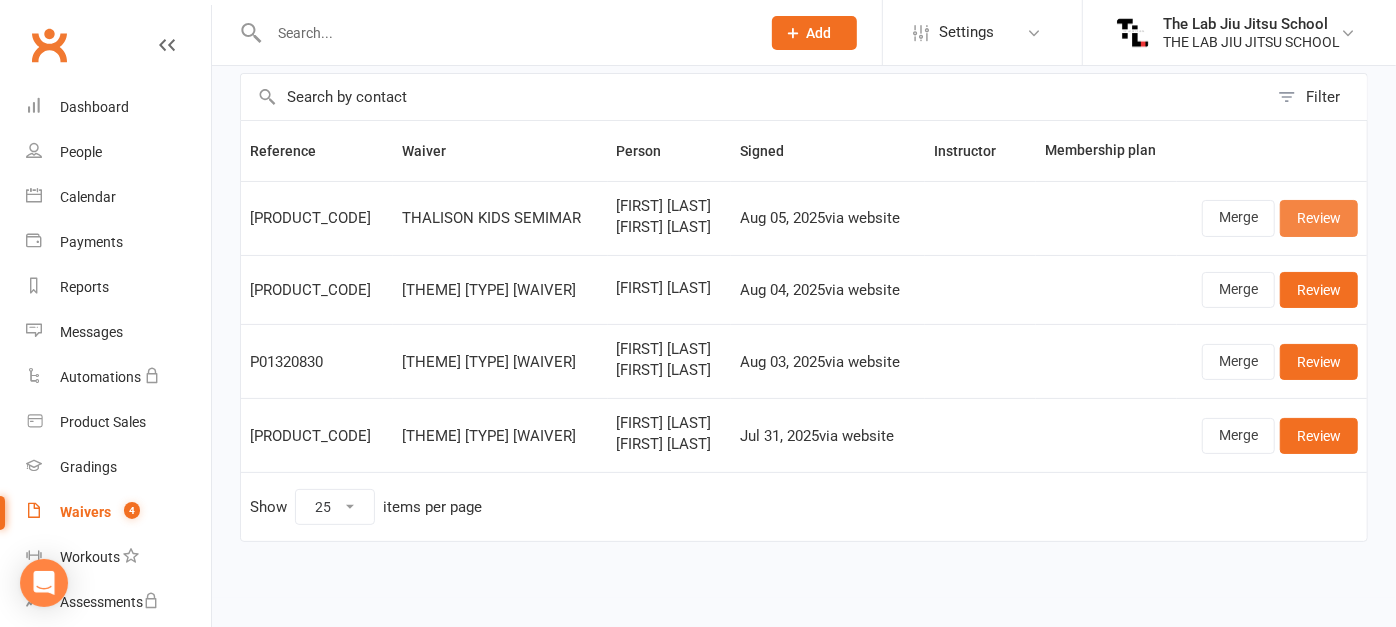 click on "Review" at bounding box center (1319, 218) 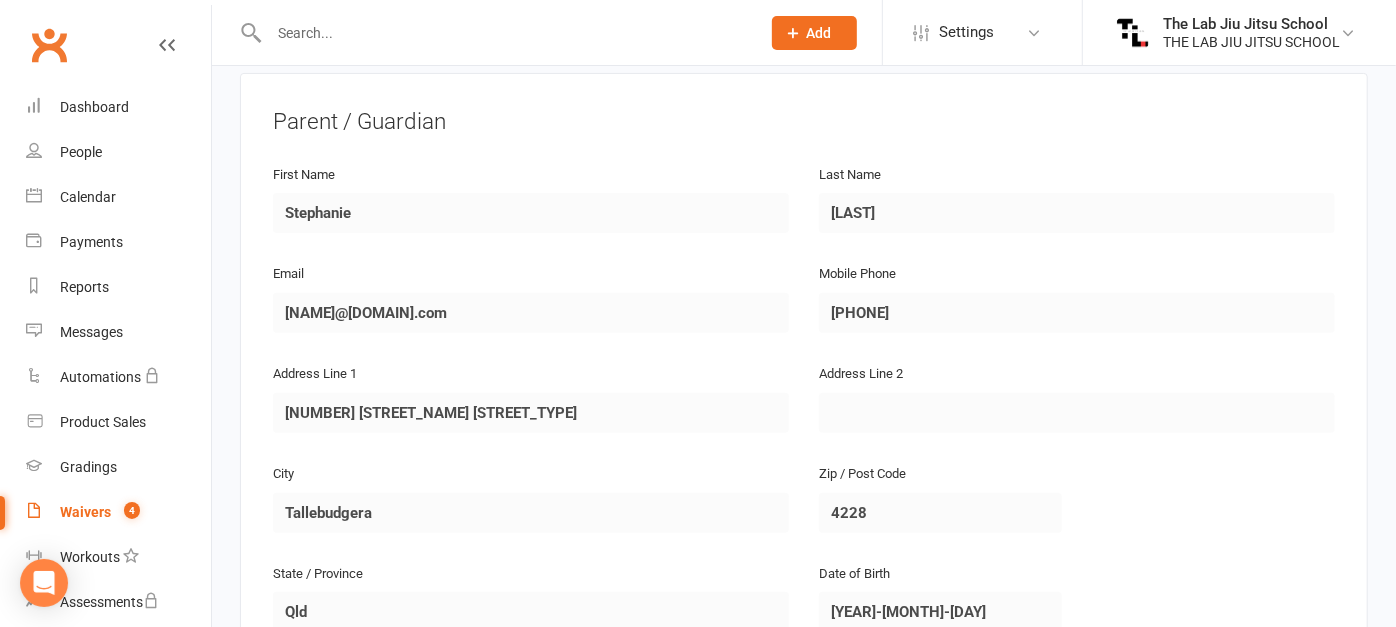 scroll, scrollTop: 0, scrollLeft: 0, axis: both 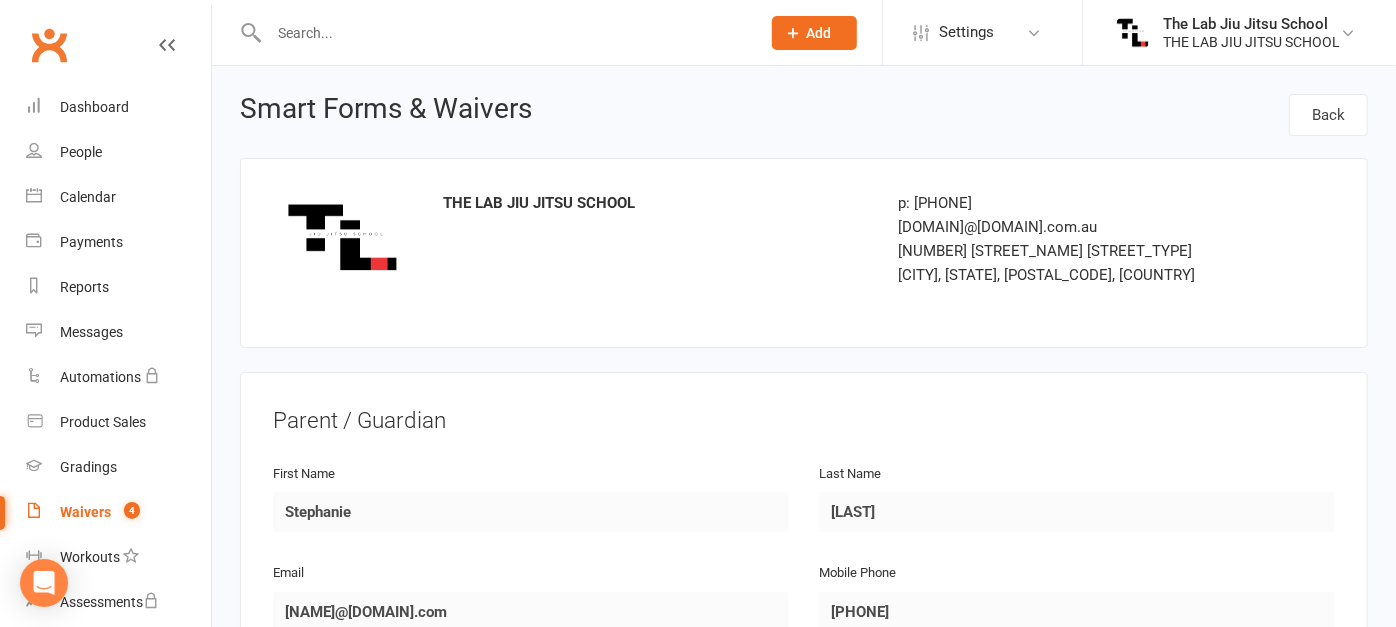 click on "Waivers" at bounding box center [85, 512] 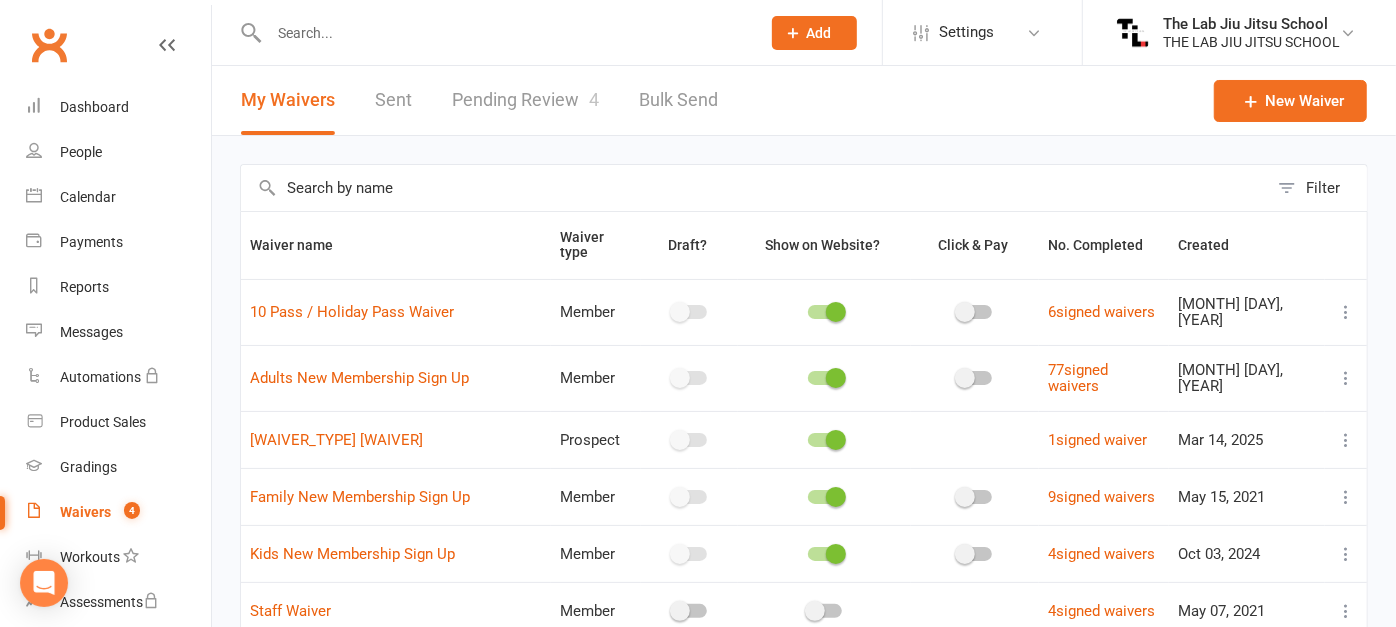 click on "Pending Review 4" at bounding box center (525, 100) 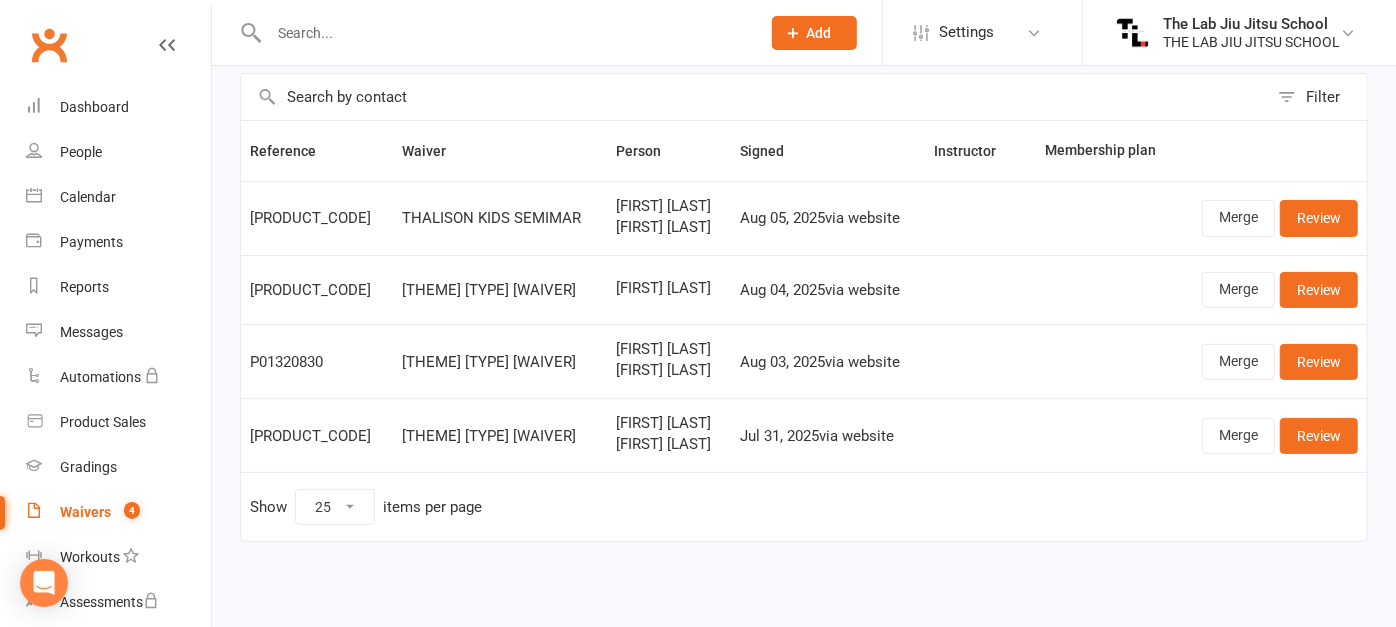 scroll, scrollTop: 0, scrollLeft: 0, axis: both 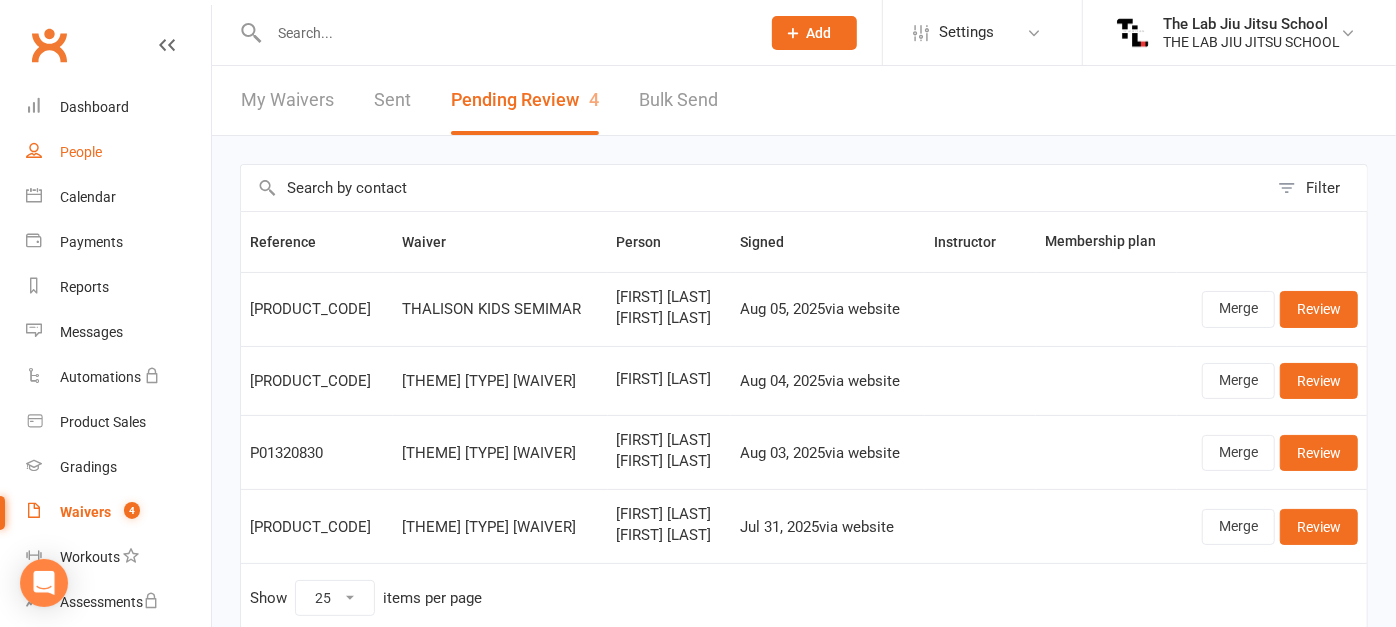 click on "People" at bounding box center [81, 152] 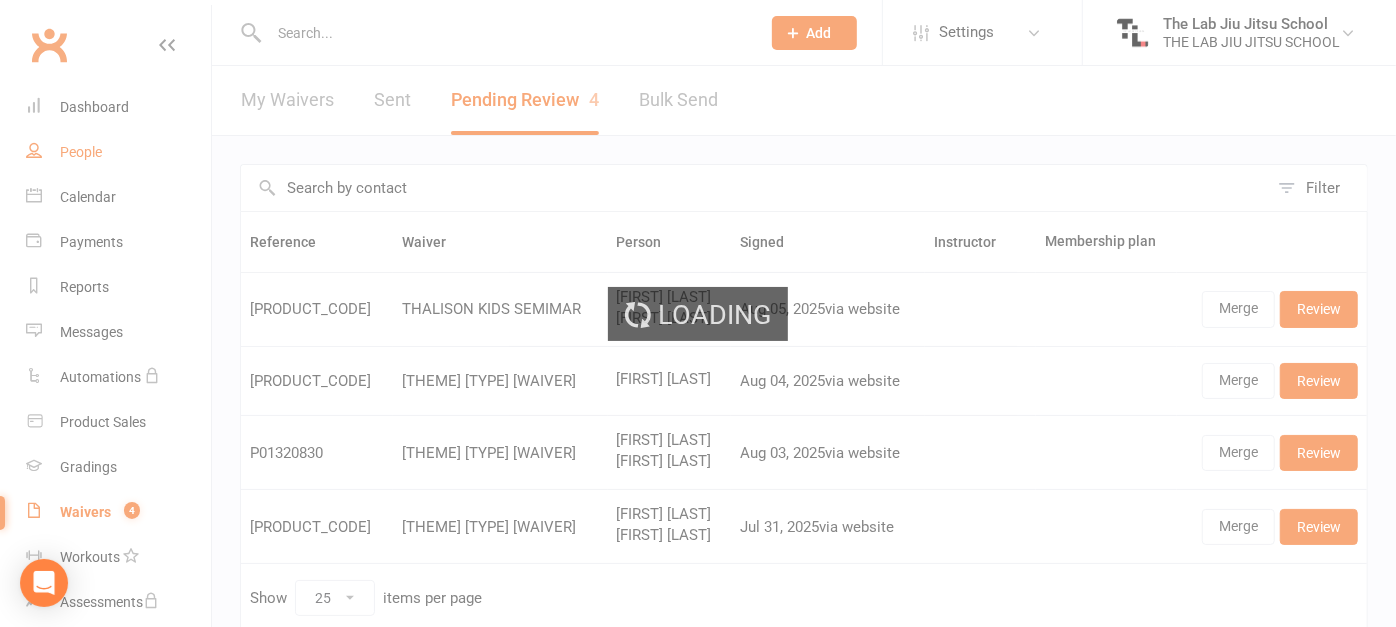 select on "100" 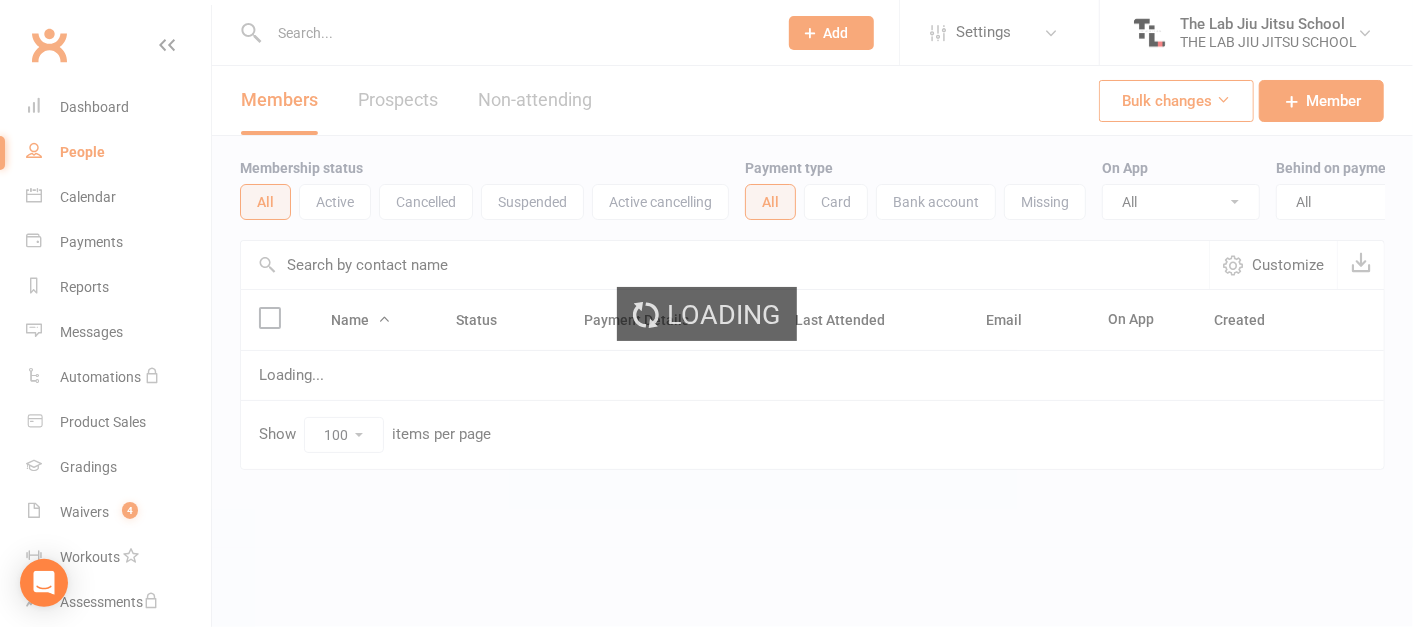 click at bounding box center (513, 33) 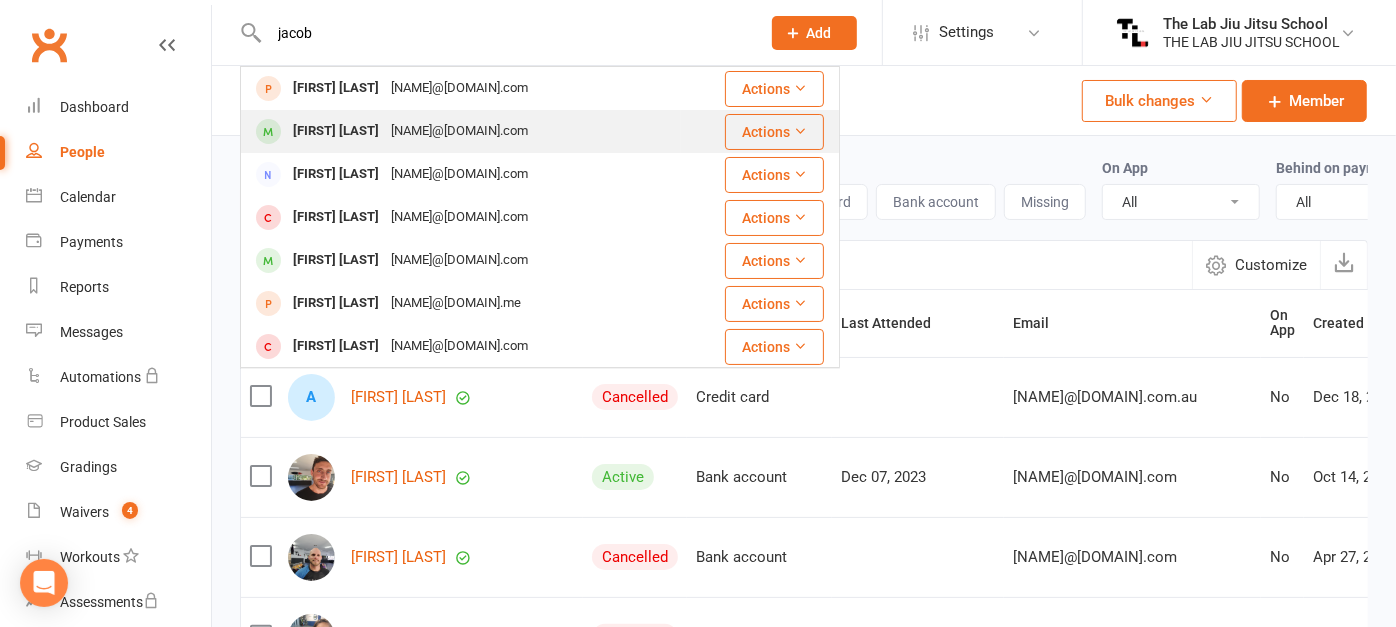type on "jacob" 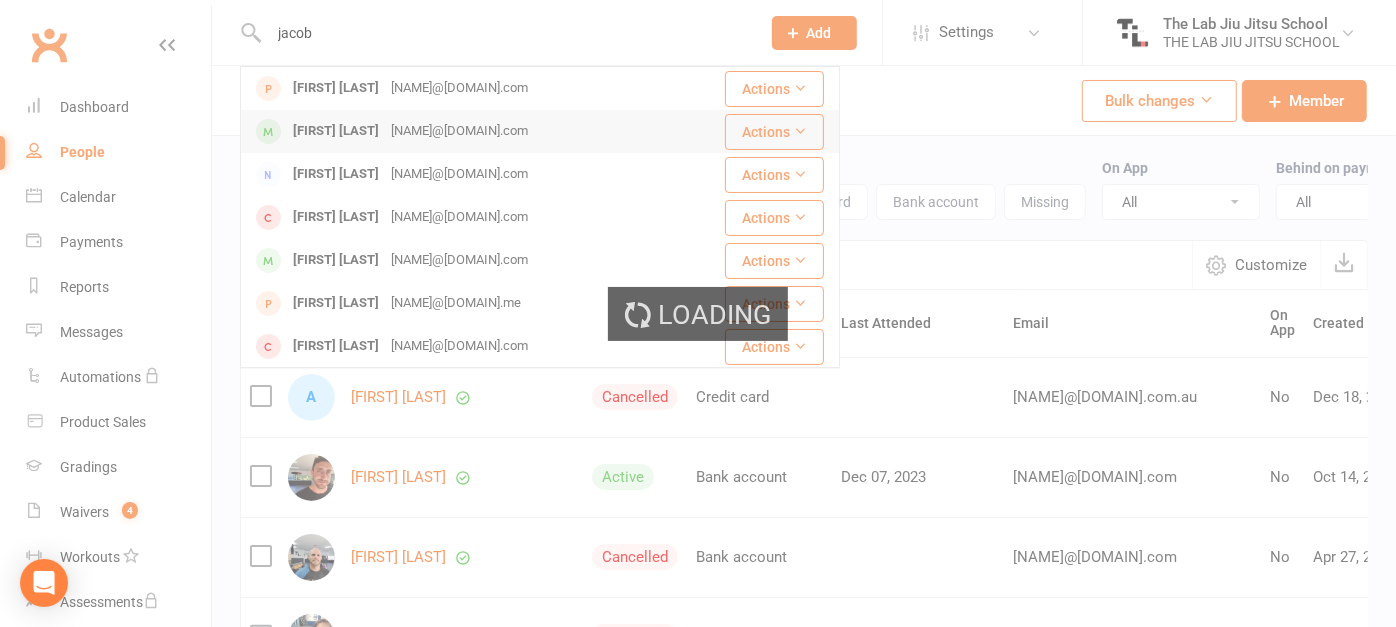 type 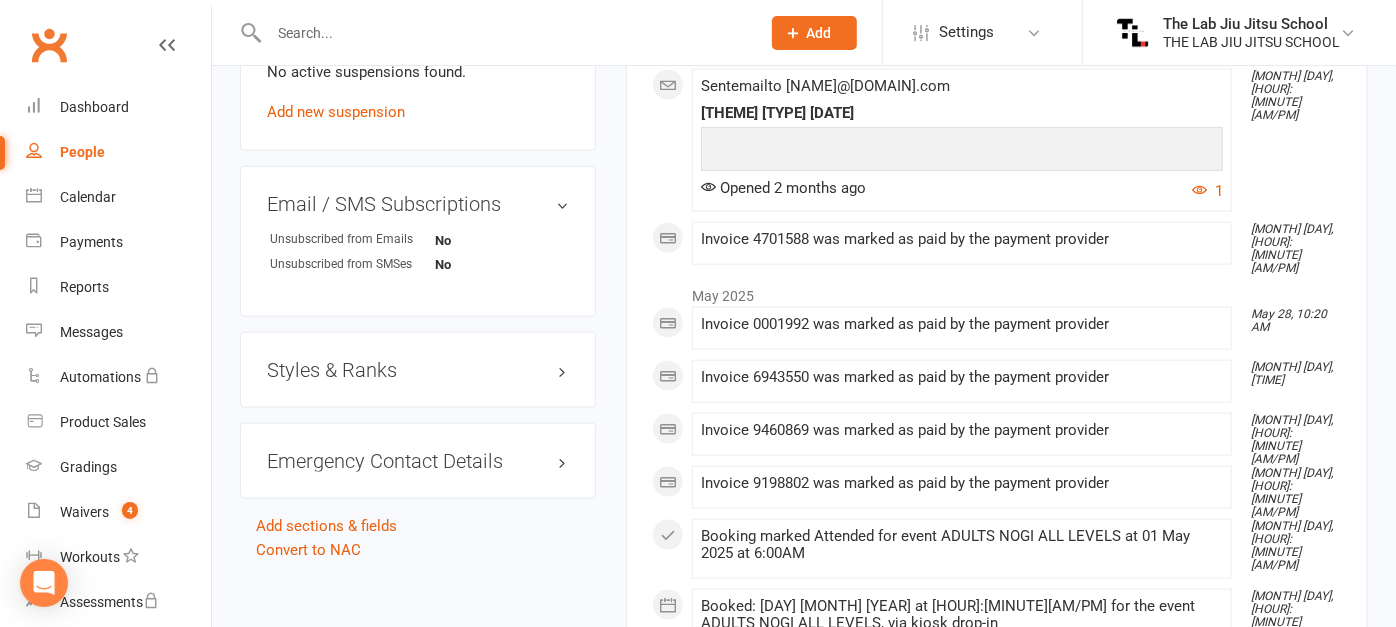 scroll, scrollTop: 1371, scrollLeft: 0, axis: vertical 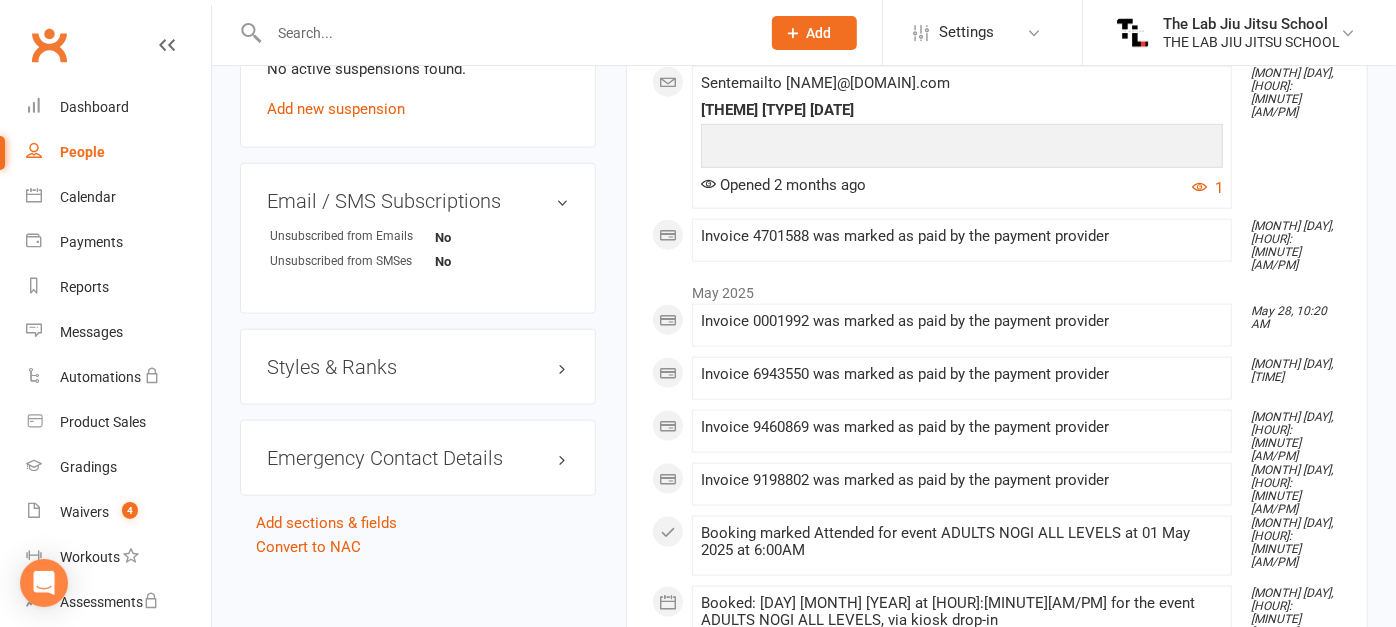 click on "Styles & Ranks" at bounding box center (418, 367) 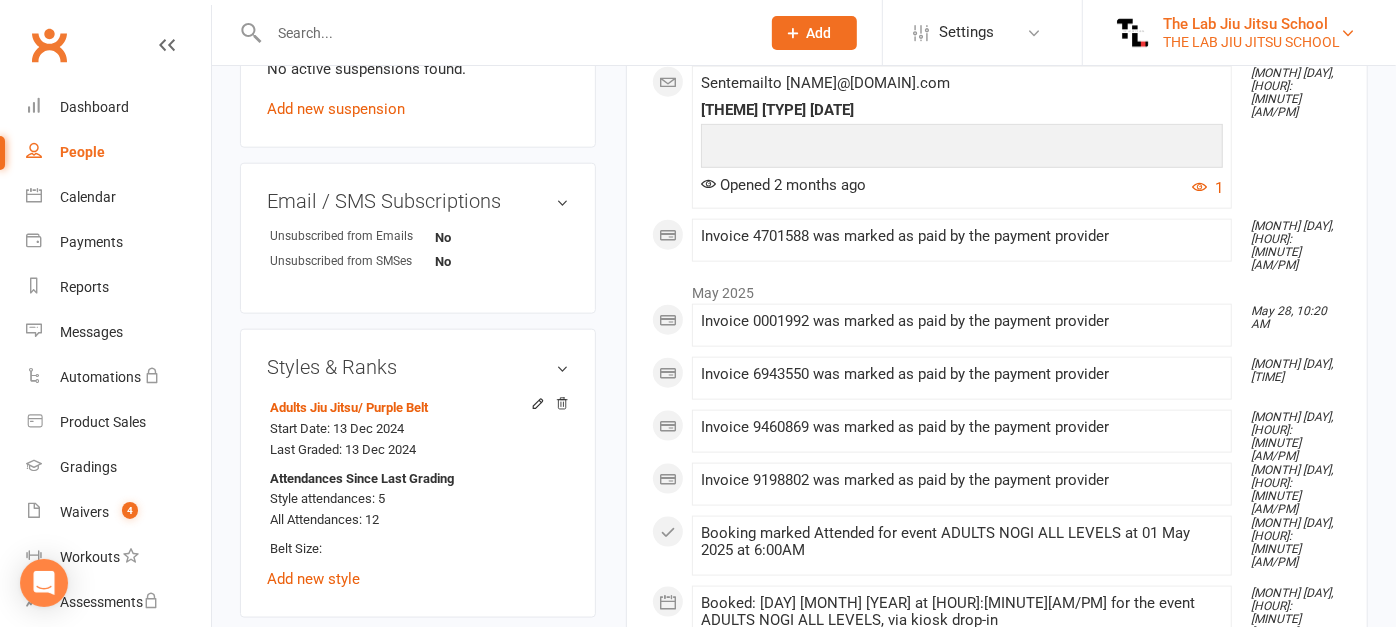 click on "The Lab Jiu Jitsu School" at bounding box center [1251, 24] 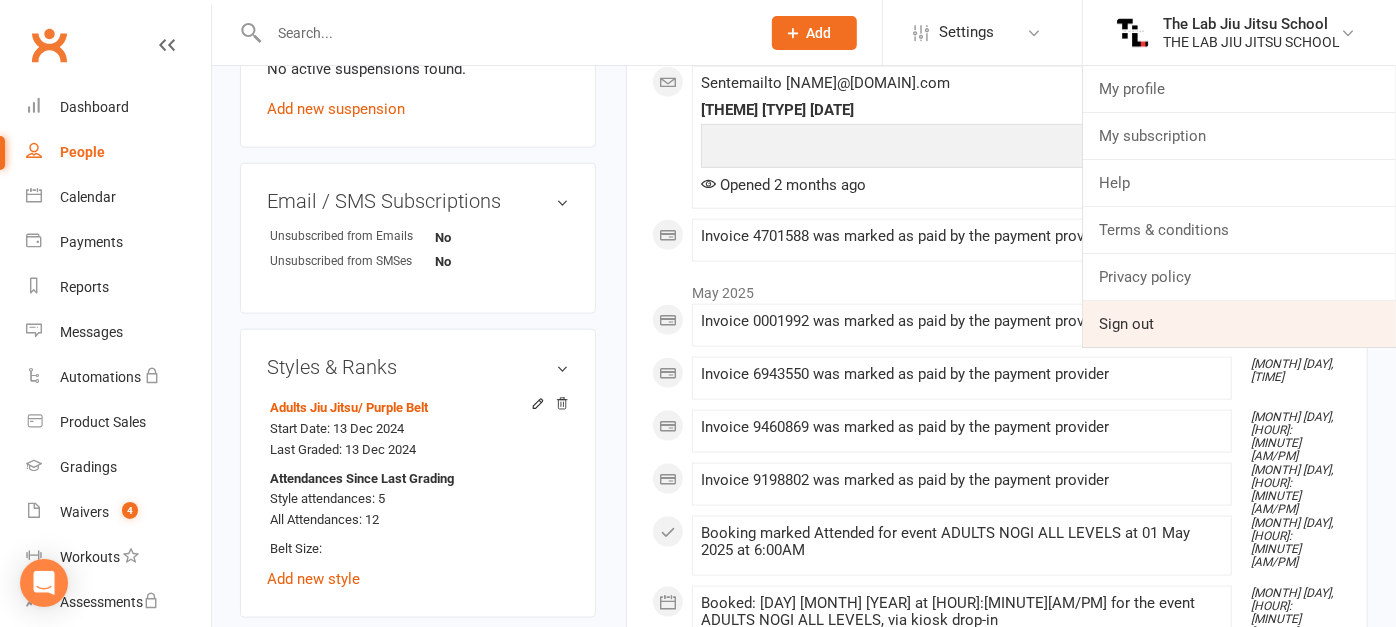 click on "Sign out" at bounding box center [1239, 324] 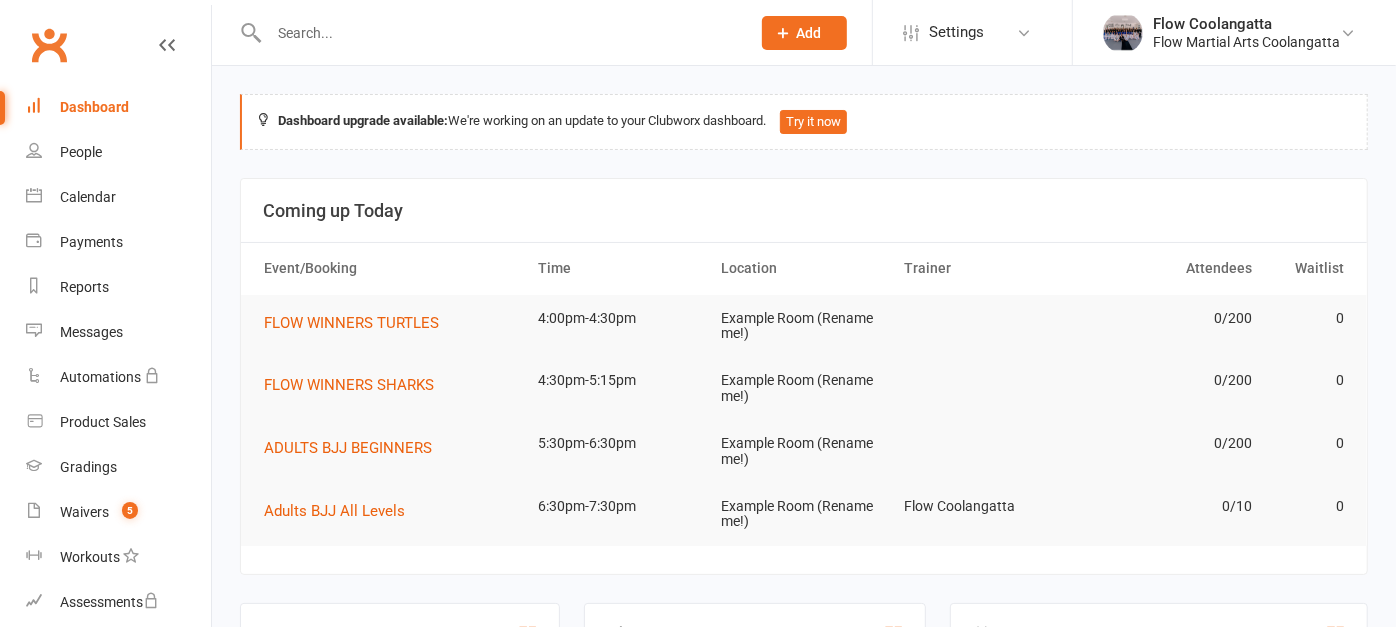 scroll, scrollTop: 479, scrollLeft: 0, axis: vertical 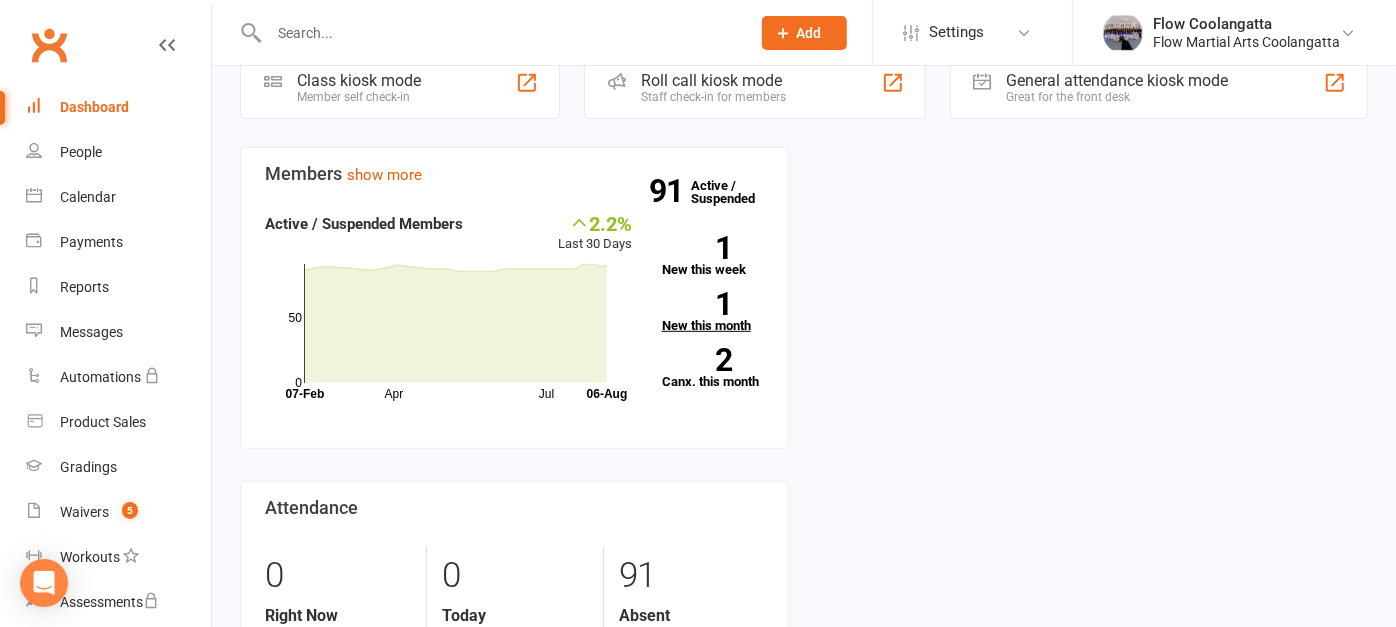 click on "1 New this month" at bounding box center (713, 312) 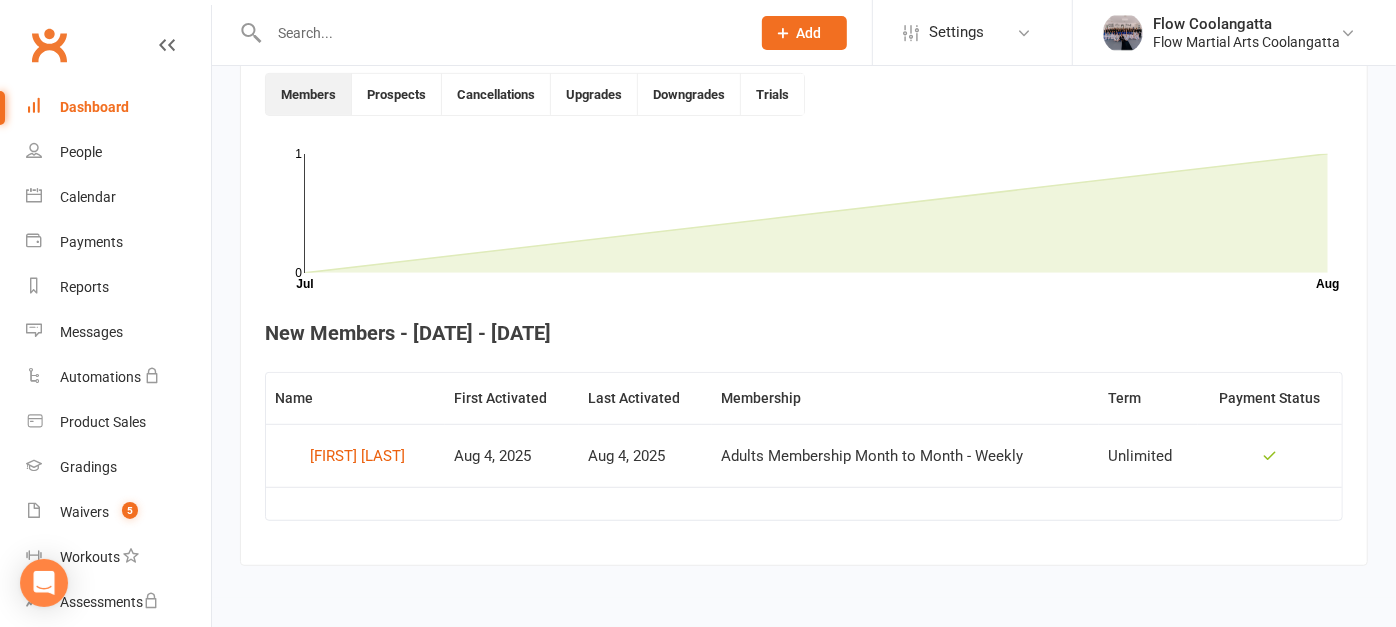 scroll, scrollTop: 543, scrollLeft: 0, axis: vertical 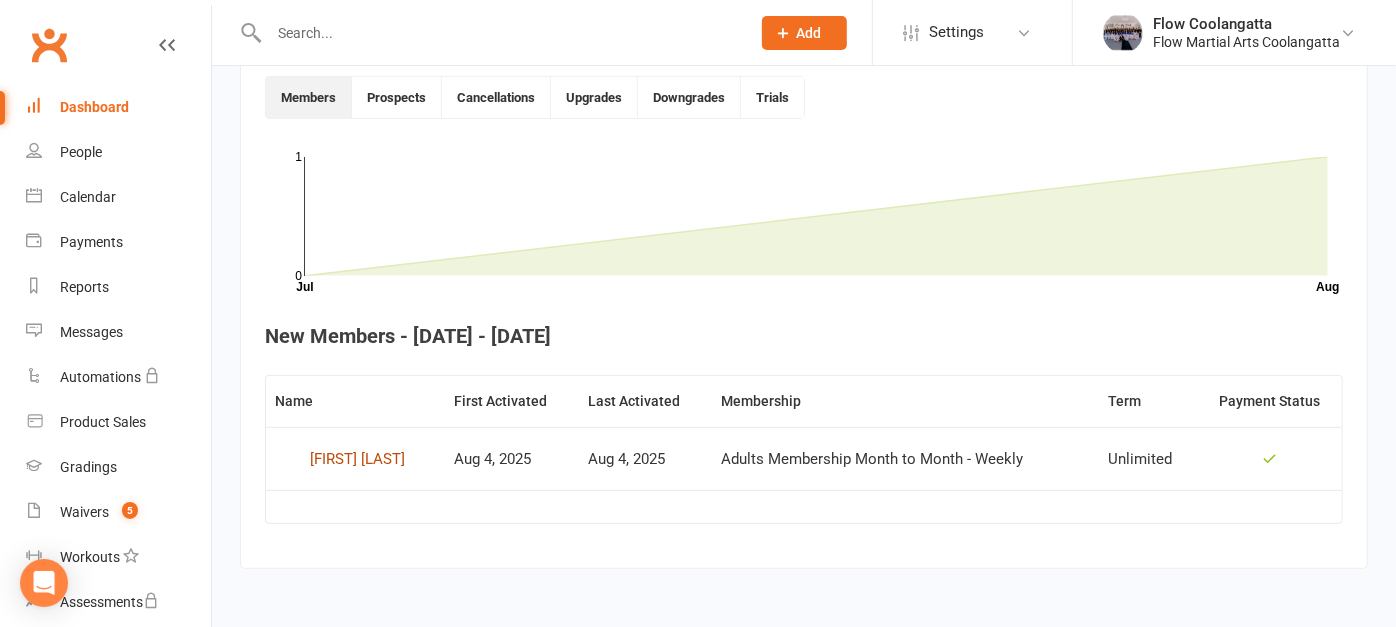 click on "[FIRST] [LAST]" at bounding box center [357, 459] 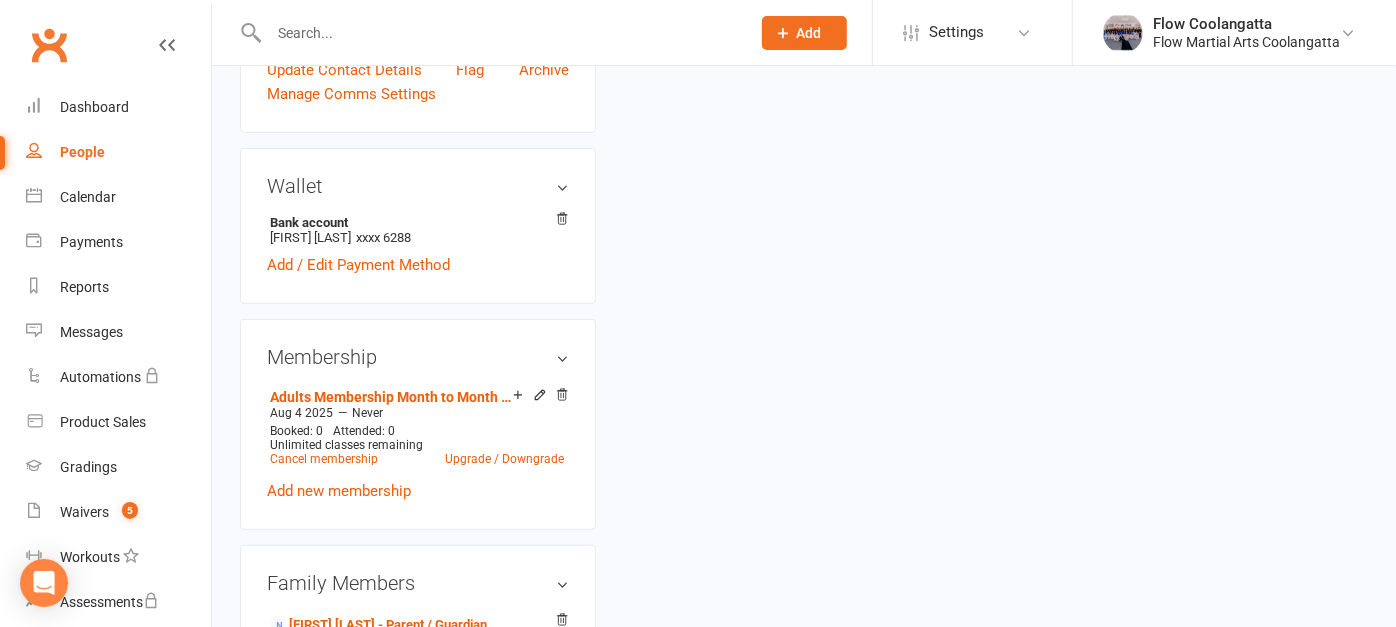 scroll, scrollTop: 0, scrollLeft: 0, axis: both 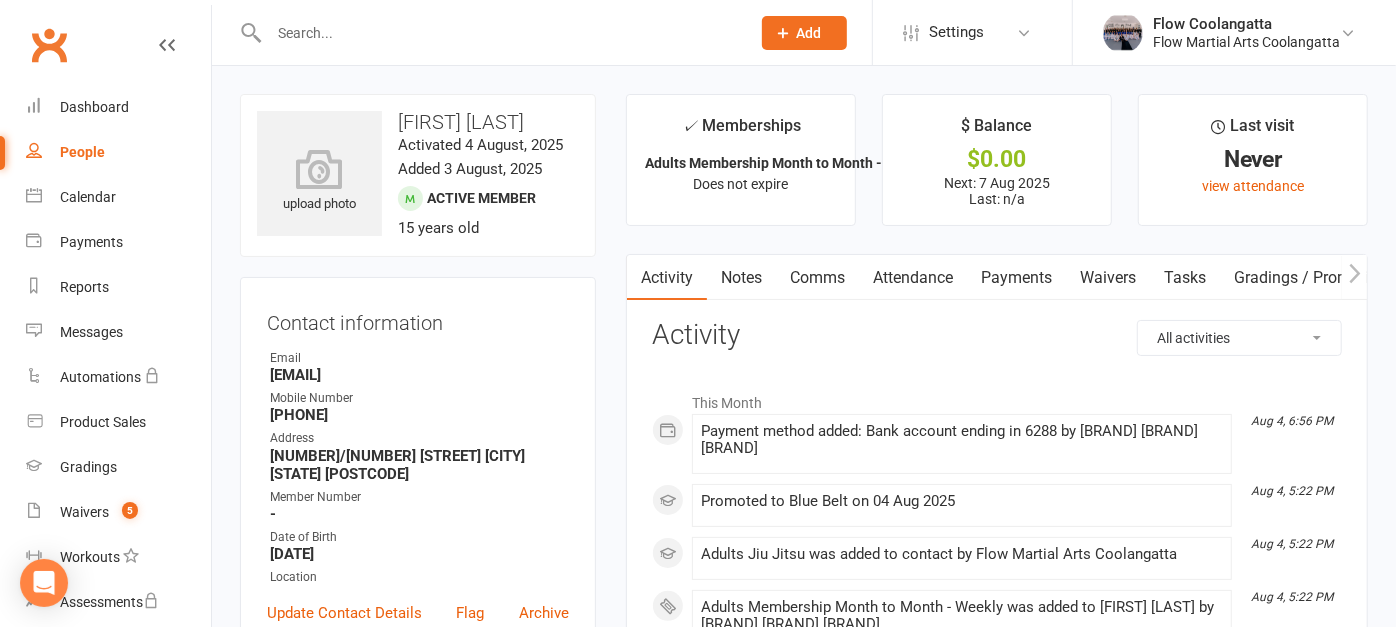 click on "1/10 Florence st Tweed Heads Nsw 2485" at bounding box center [419, 465] 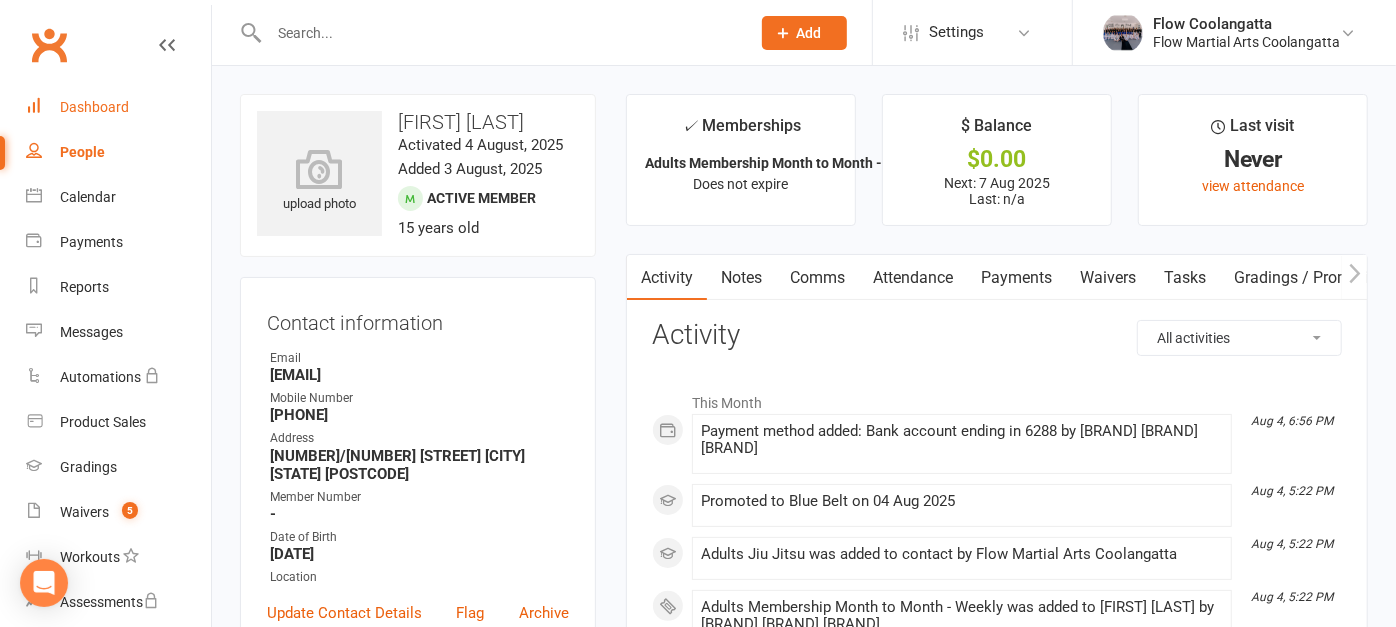 click on "Dashboard" at bounding box center (94, 107) 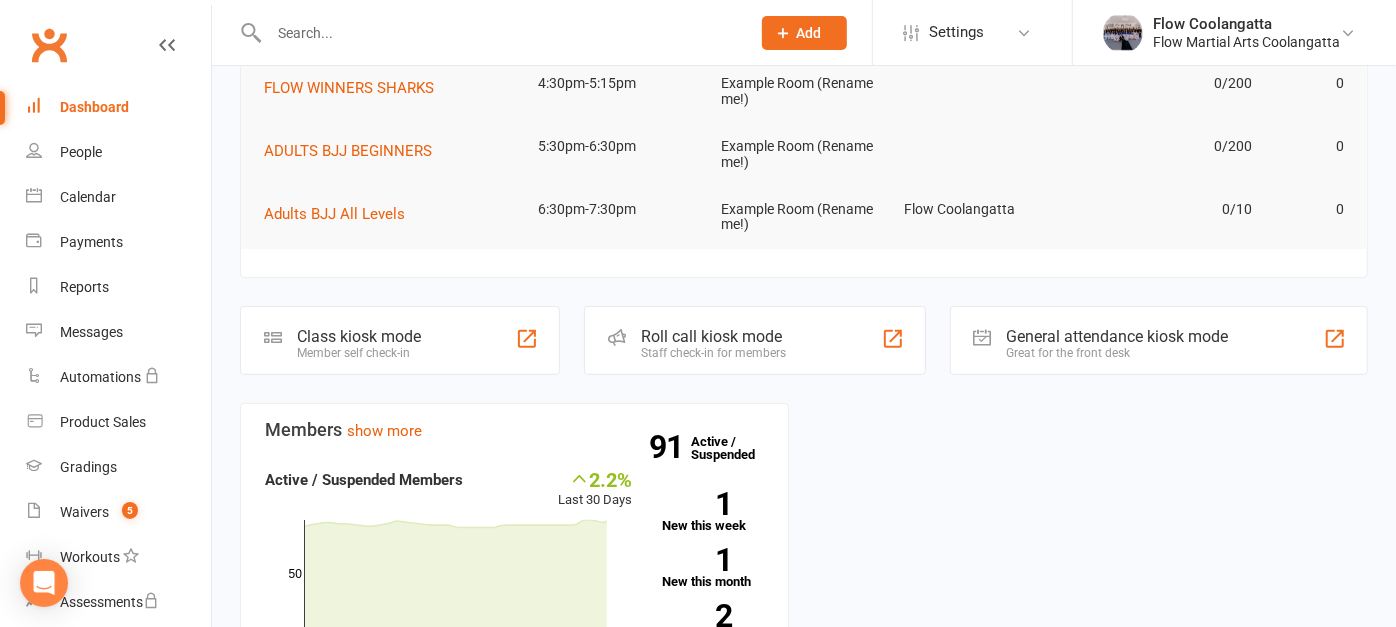 scroll, scrollTop: 460, scrollLeft: 0, axis: vertical 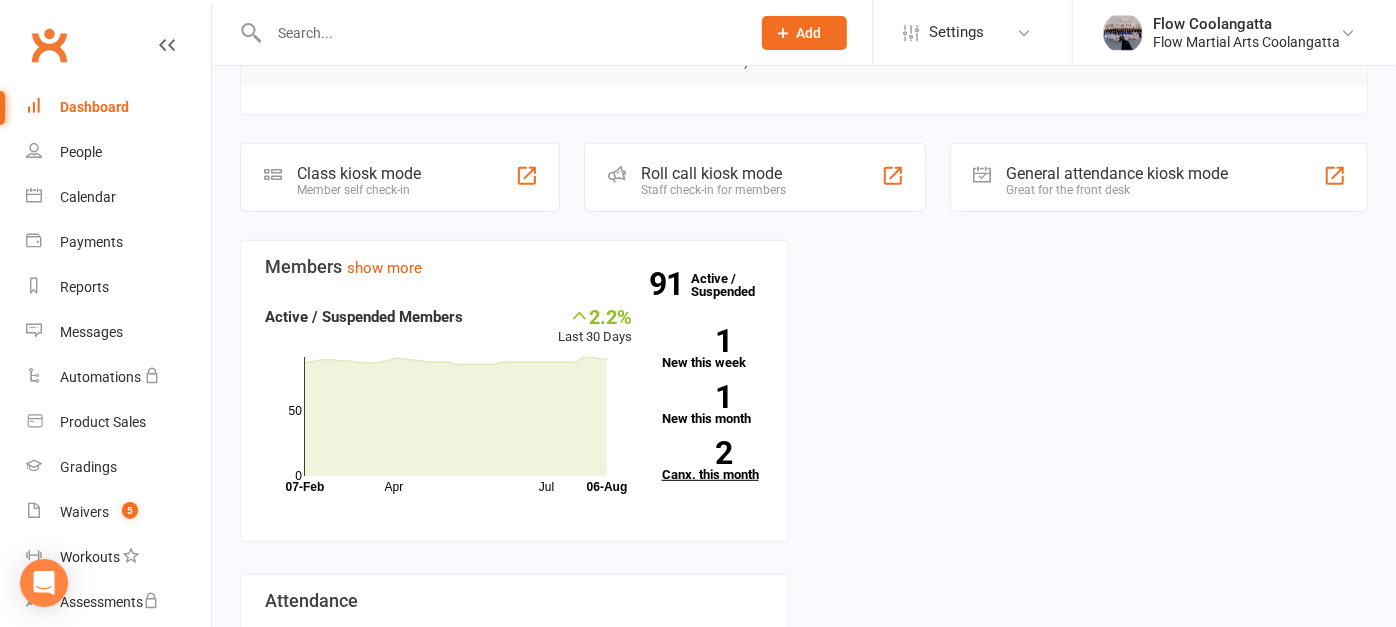 click on "2 Canx. this month" at bounding box center (713, 461) 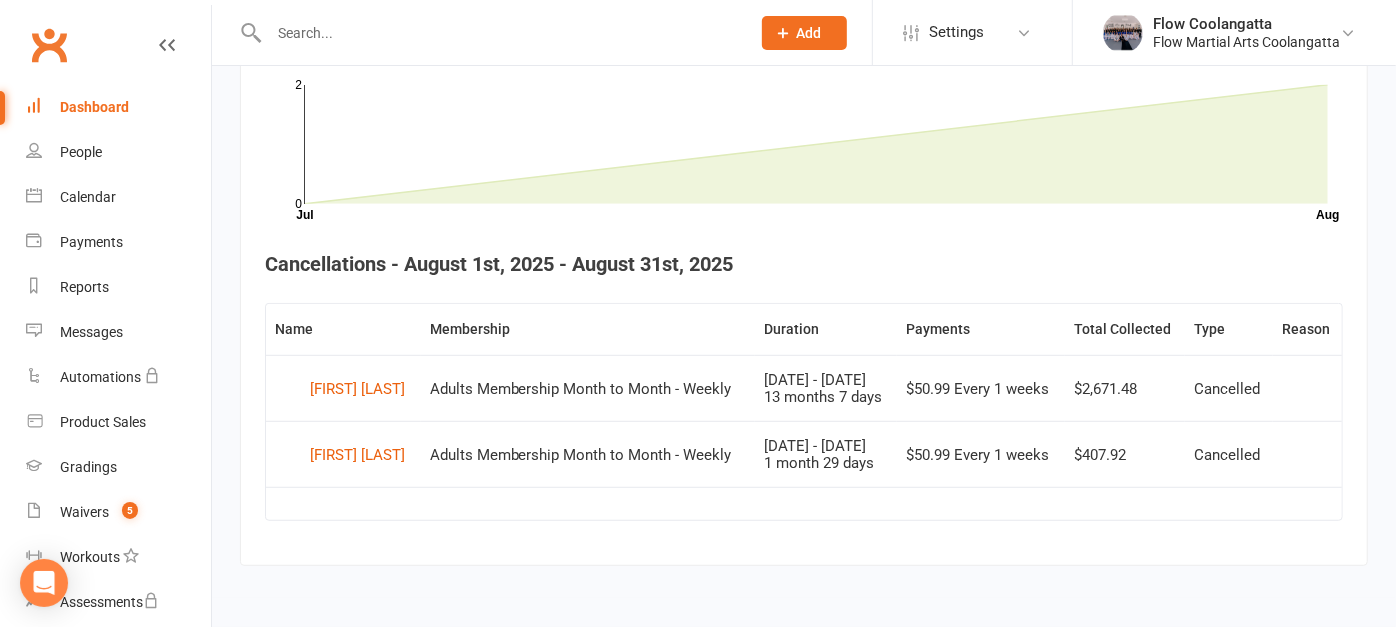 scroll, scrollTop: 656, scrollLeft: 0, axis: vertical 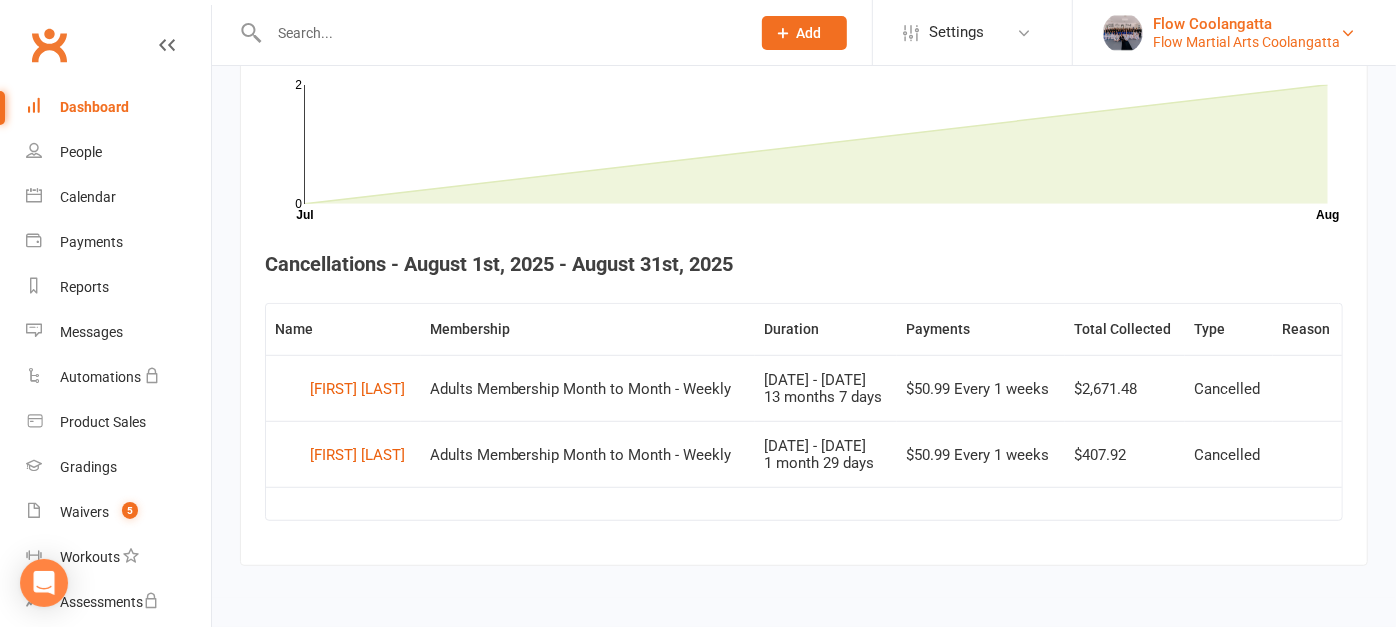 click on "Flow Coolangatta" at bounding box center (1246, 24) 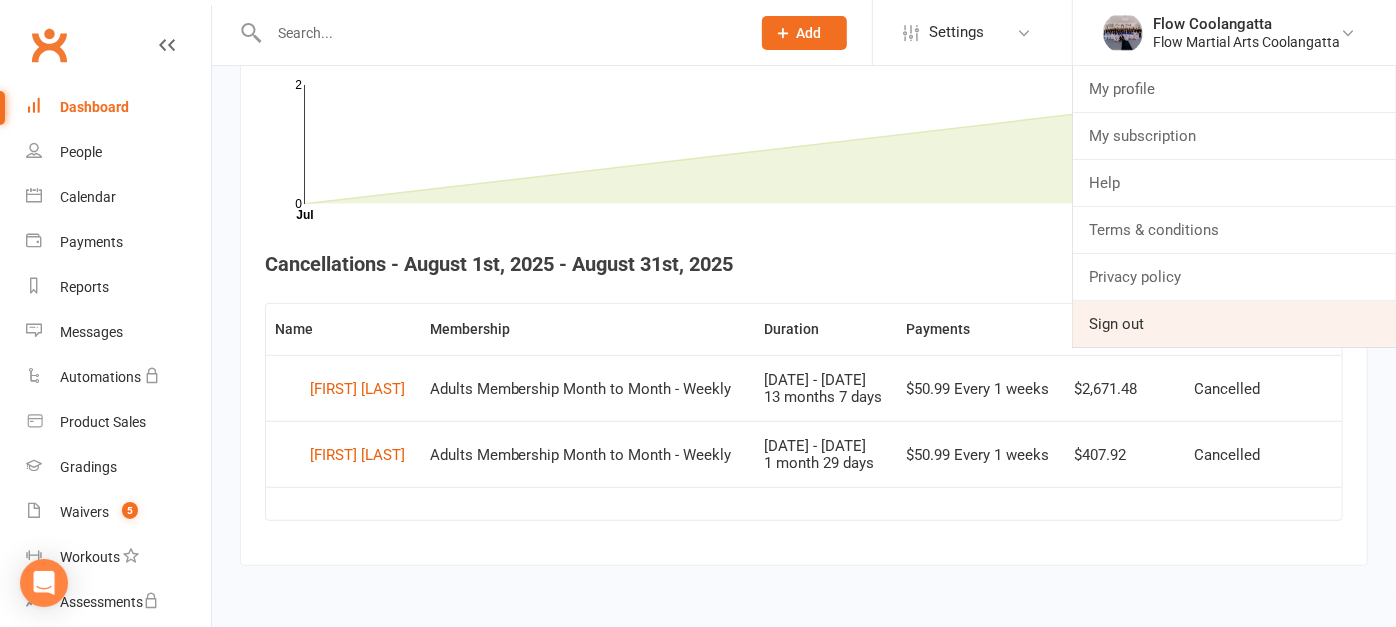 click on "Sign out" at bounding box center [1234, 324] 